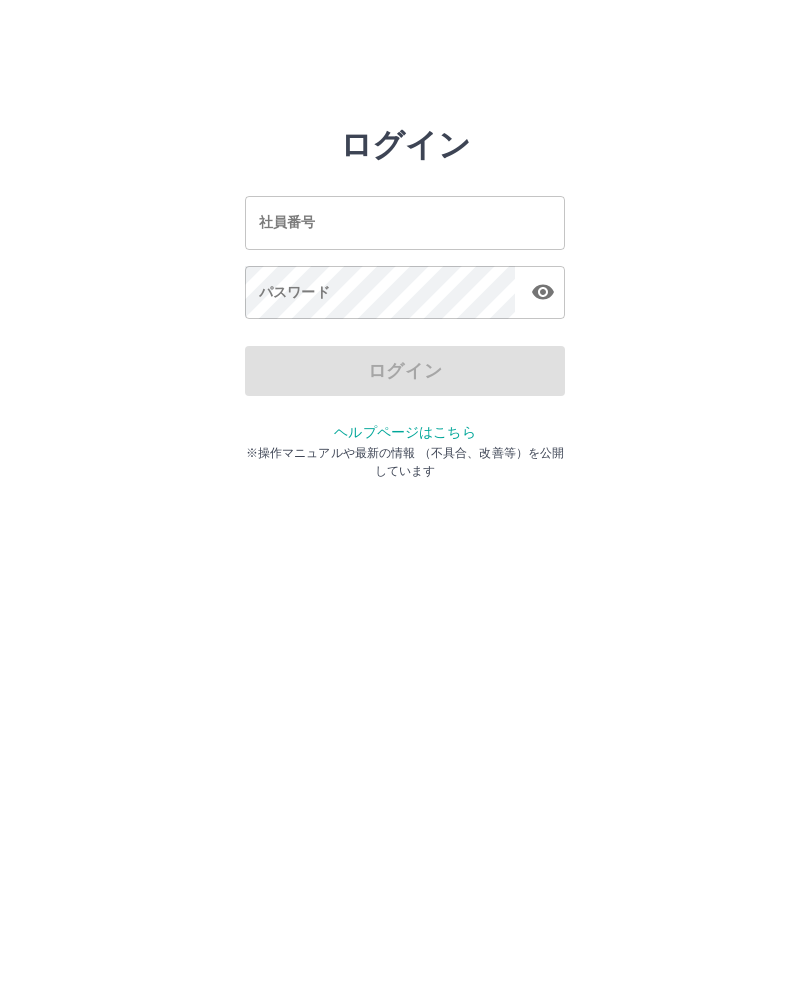 scroll, scrollTop: 0, scrollLeft: 0, axis: both 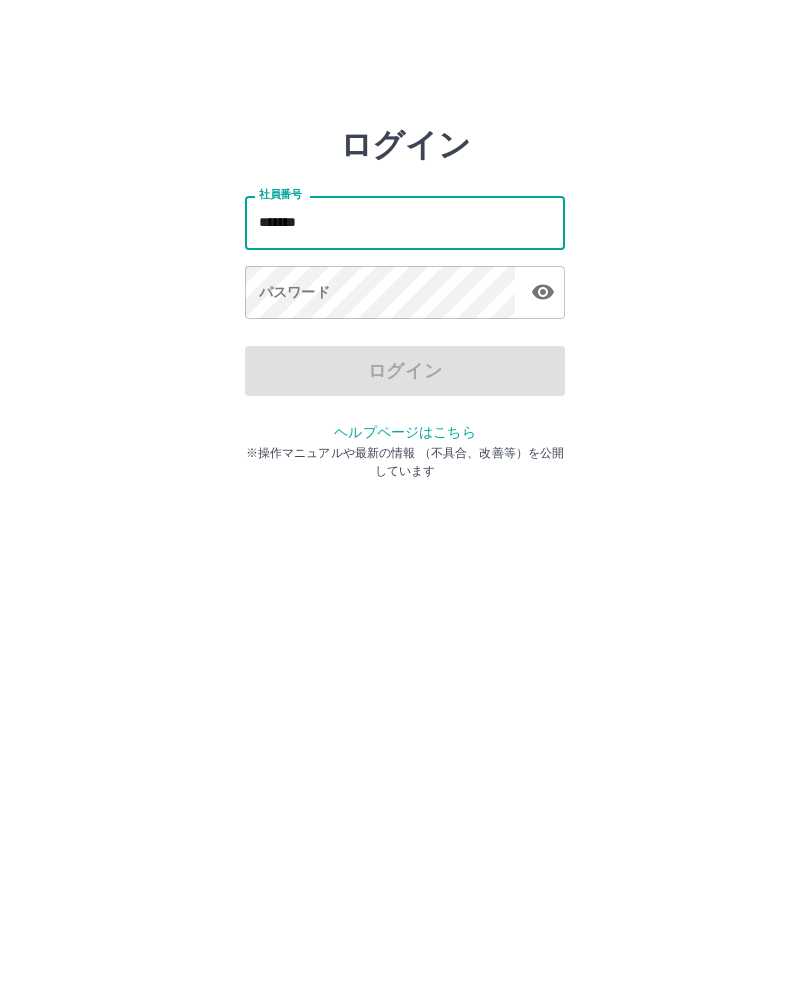 type on "*******" 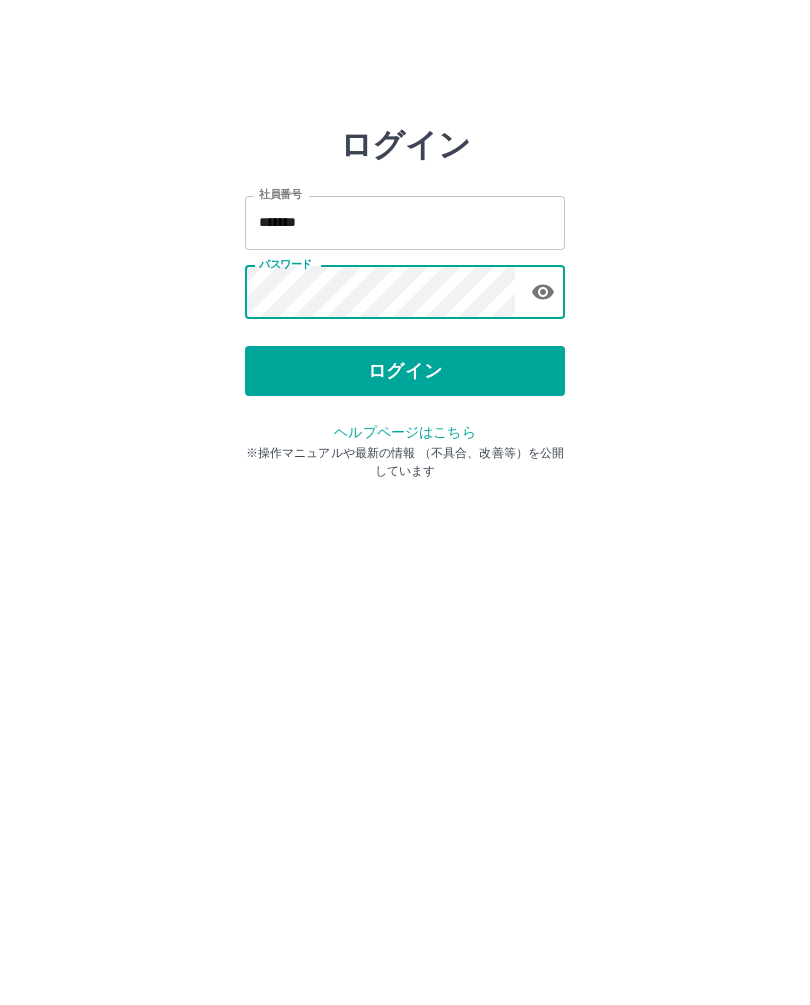 click on "ログイン" at bounding box center [405, 371] 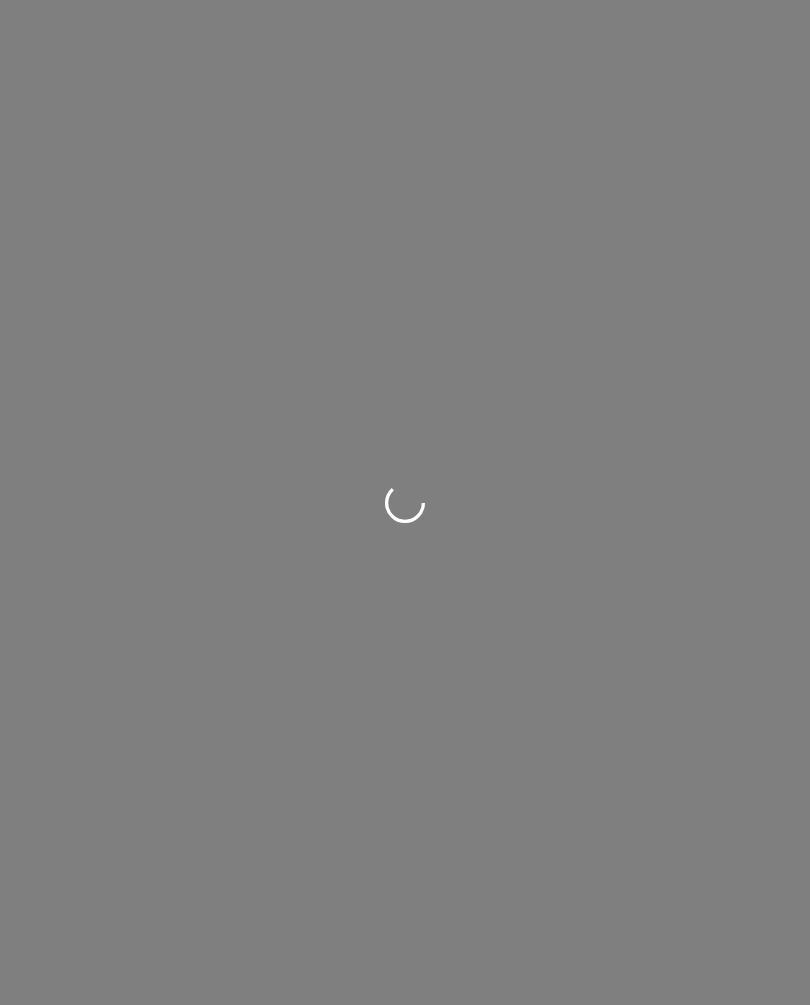 scroll, scrollTop: 0, scrollLeft: 0, axis: both 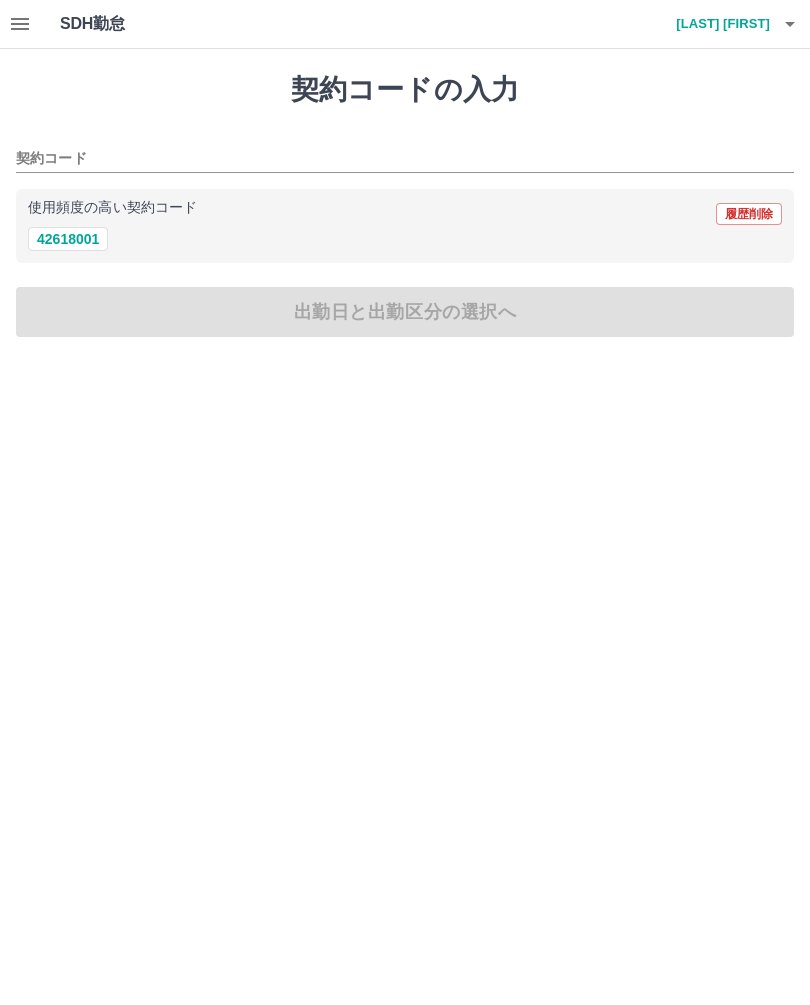 click on "42618001" at bounding box center [68, 239] 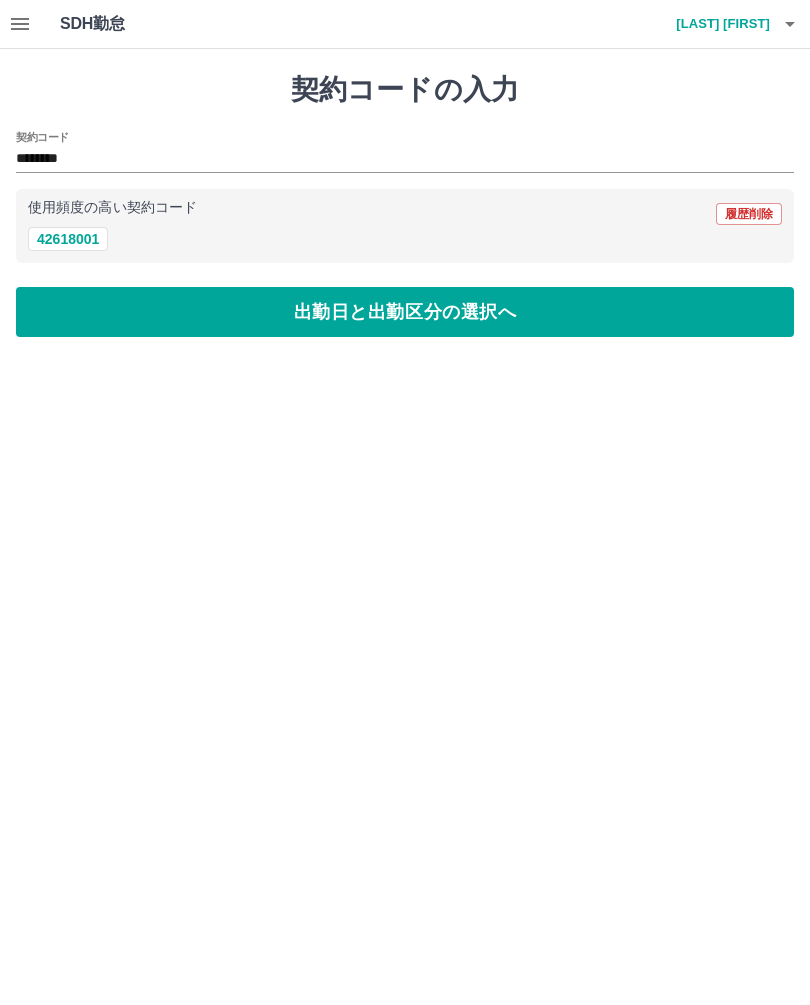 type on "********" 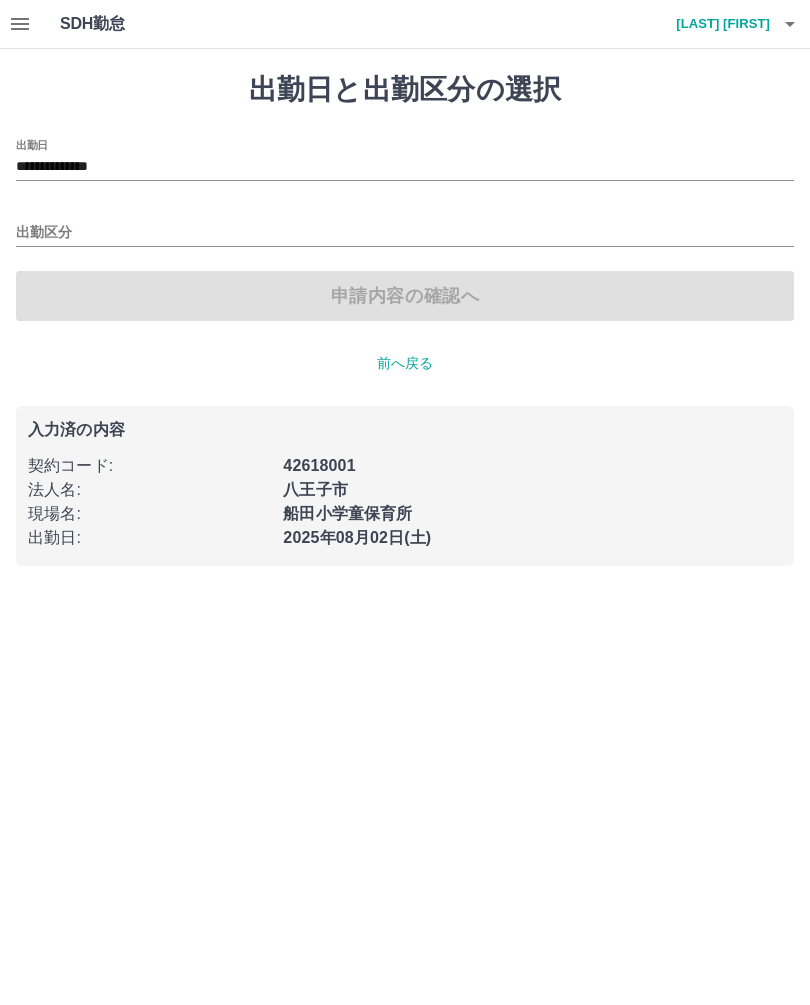 click on "出勤区分" at bounding box center (405, 233) 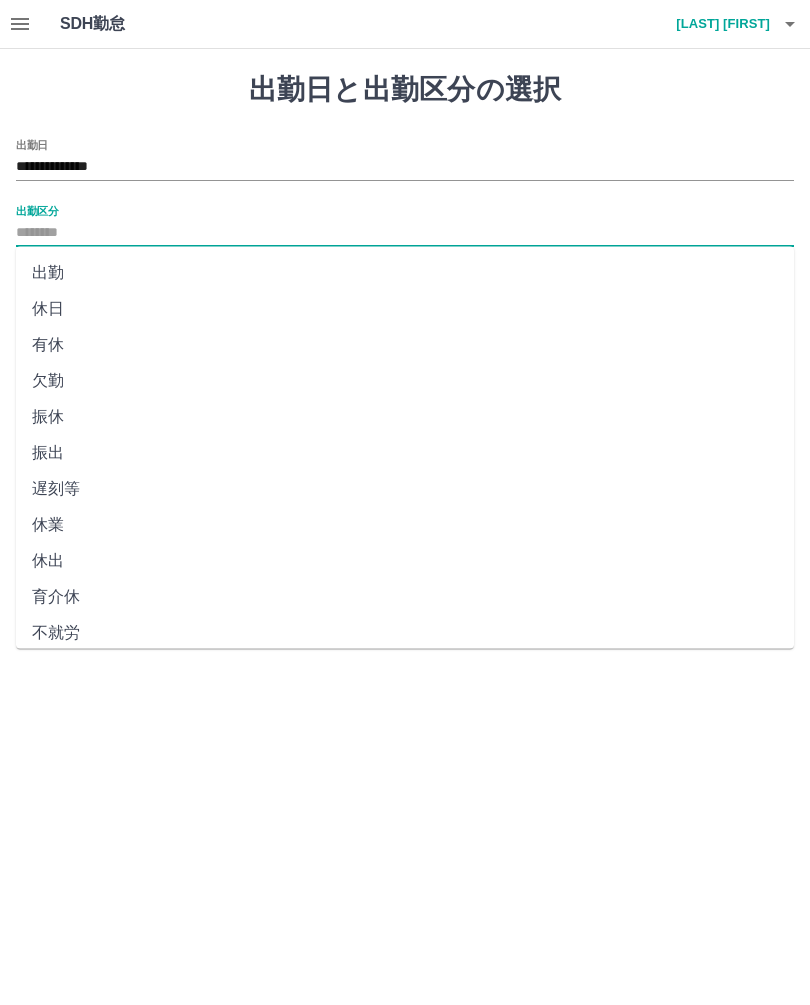 click on "出勤" at bounding box center (405, 273) 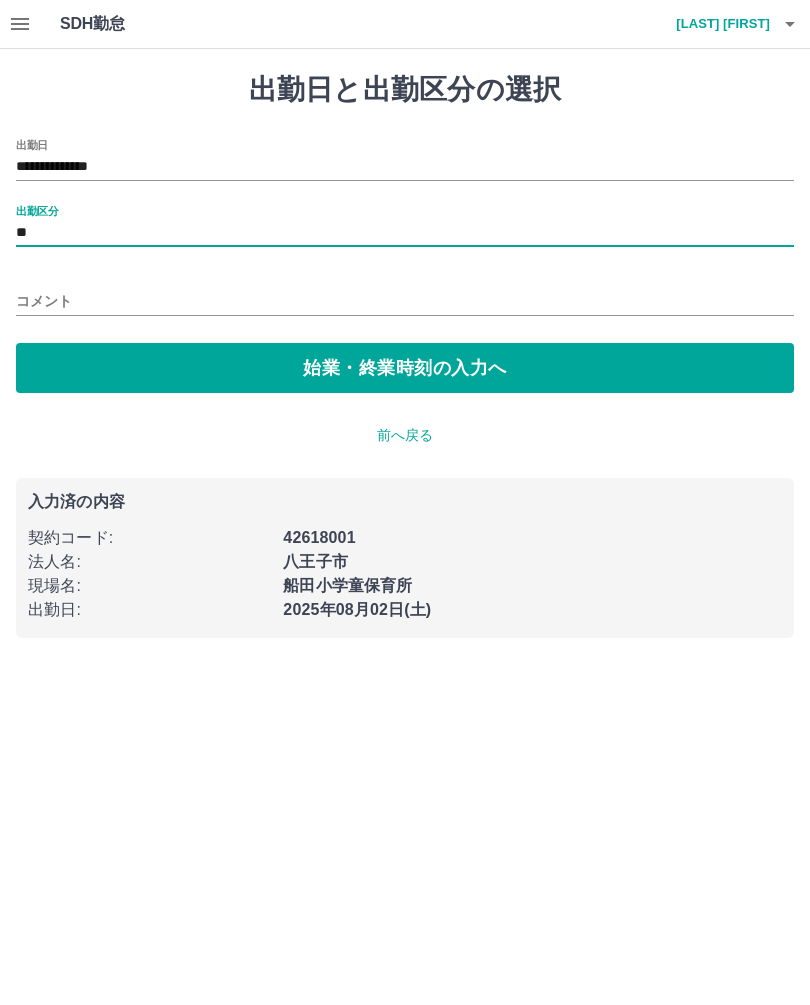 click on "コメント" at bounding box center [405, 295] 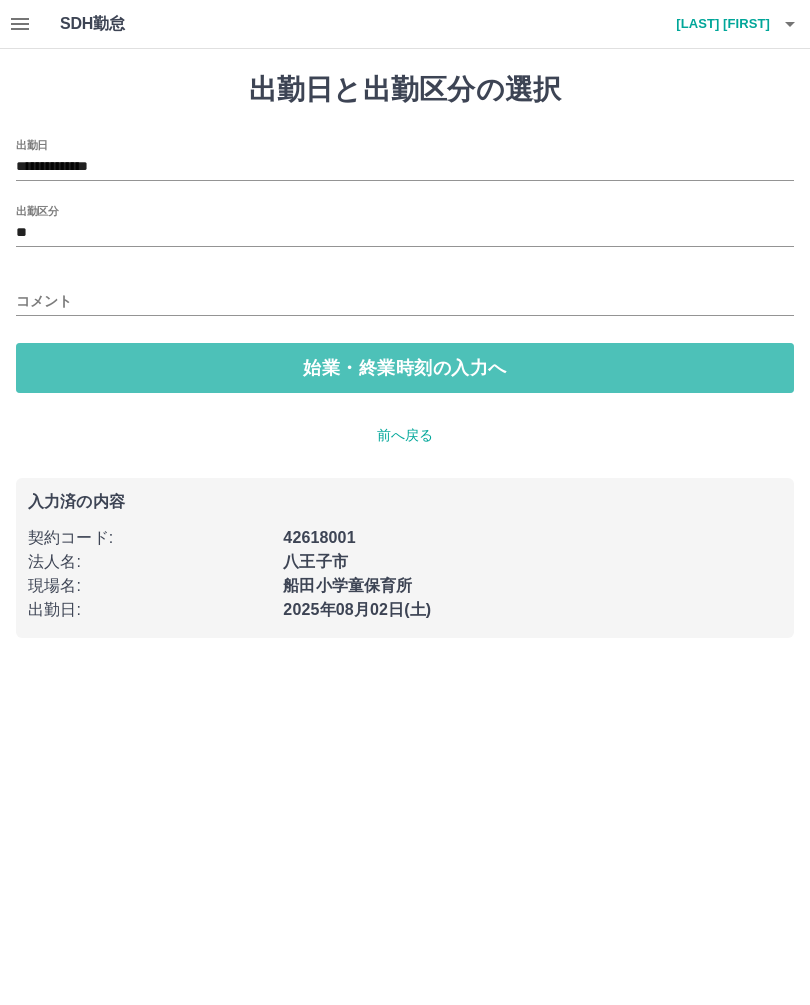 click on "始業・終業時刻の入力へ" at bounding box center [405, 368] 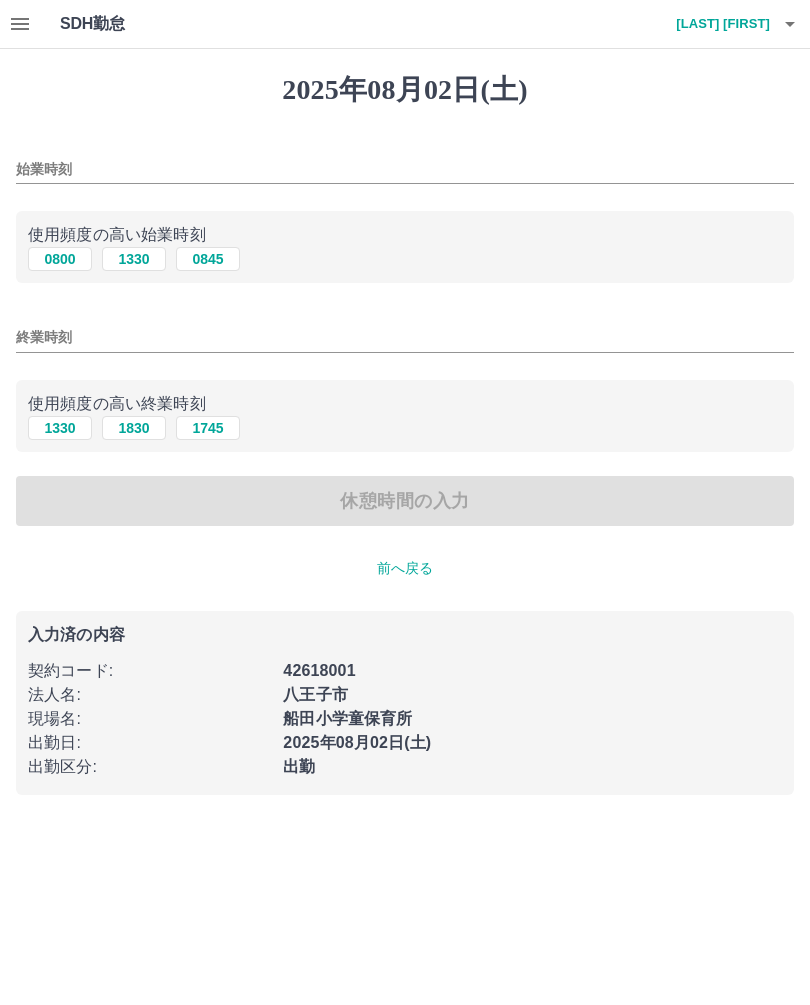 click on "1330" at bounding box center (134, 259) 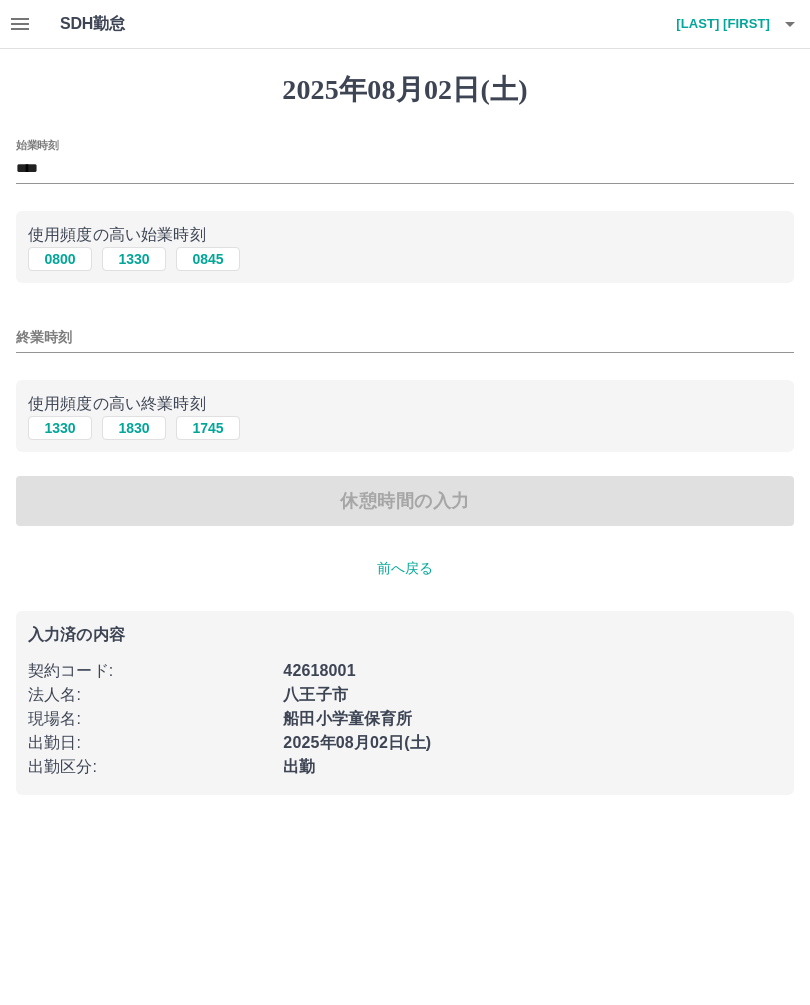 click on "1830" at bounding box center [134, 428] 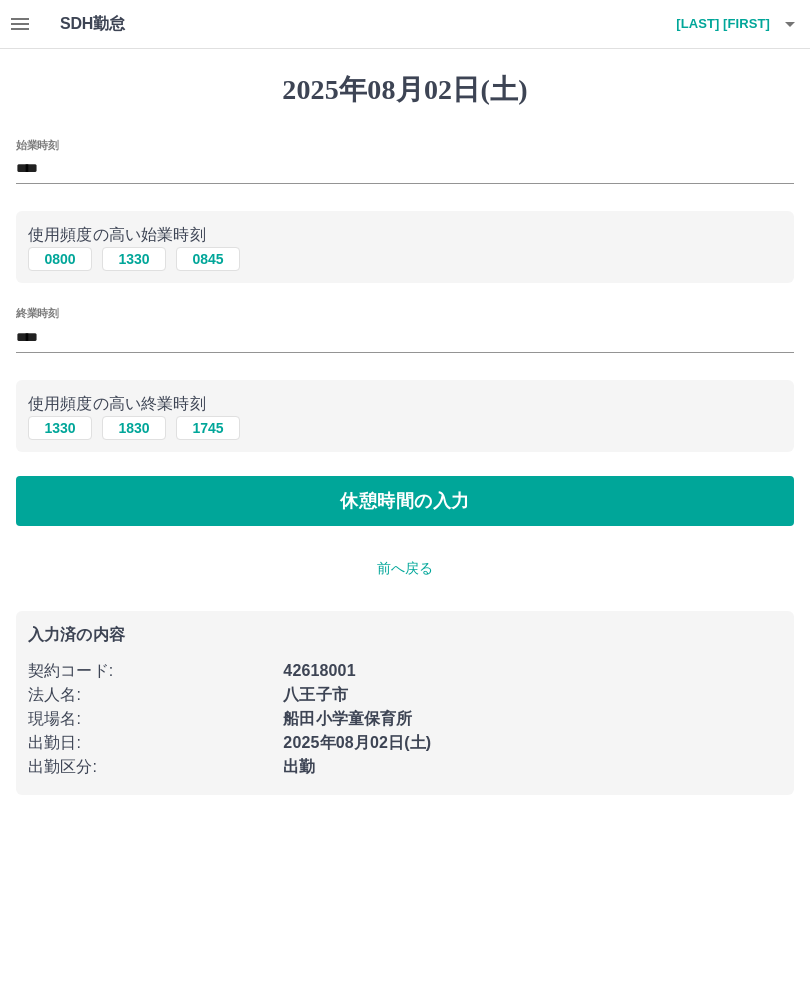 click on "休憩時間の入力" at bounding box center [405, 501] 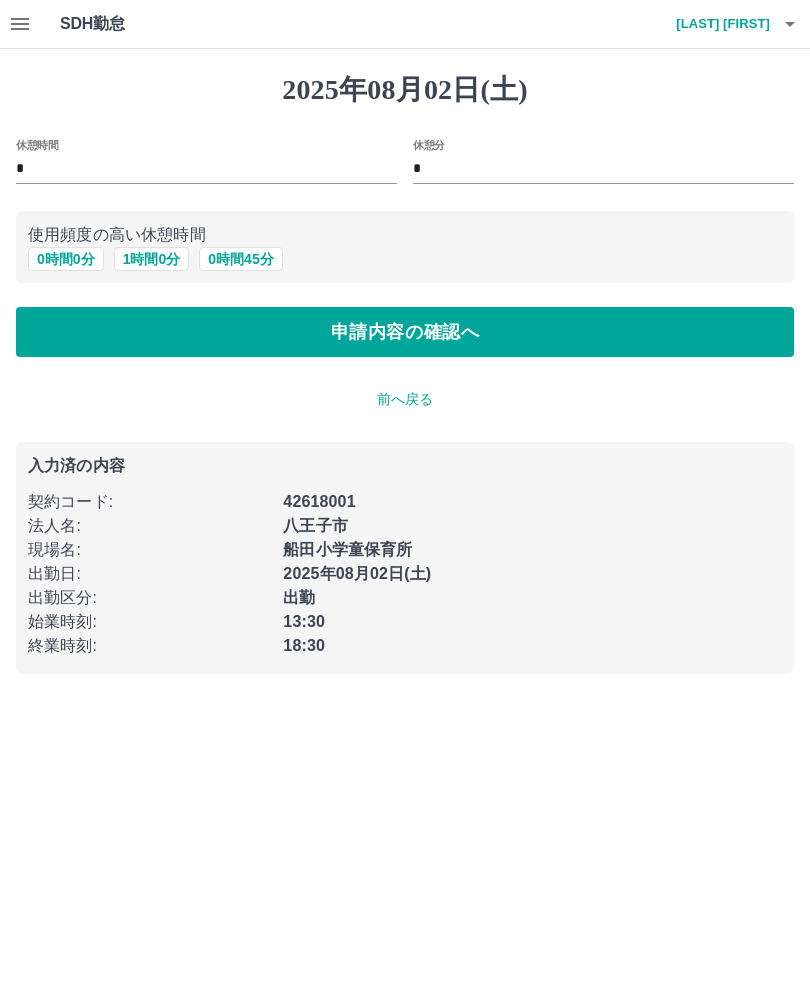 click on "申請内容の確認へ" at bounding box center [405, 332] 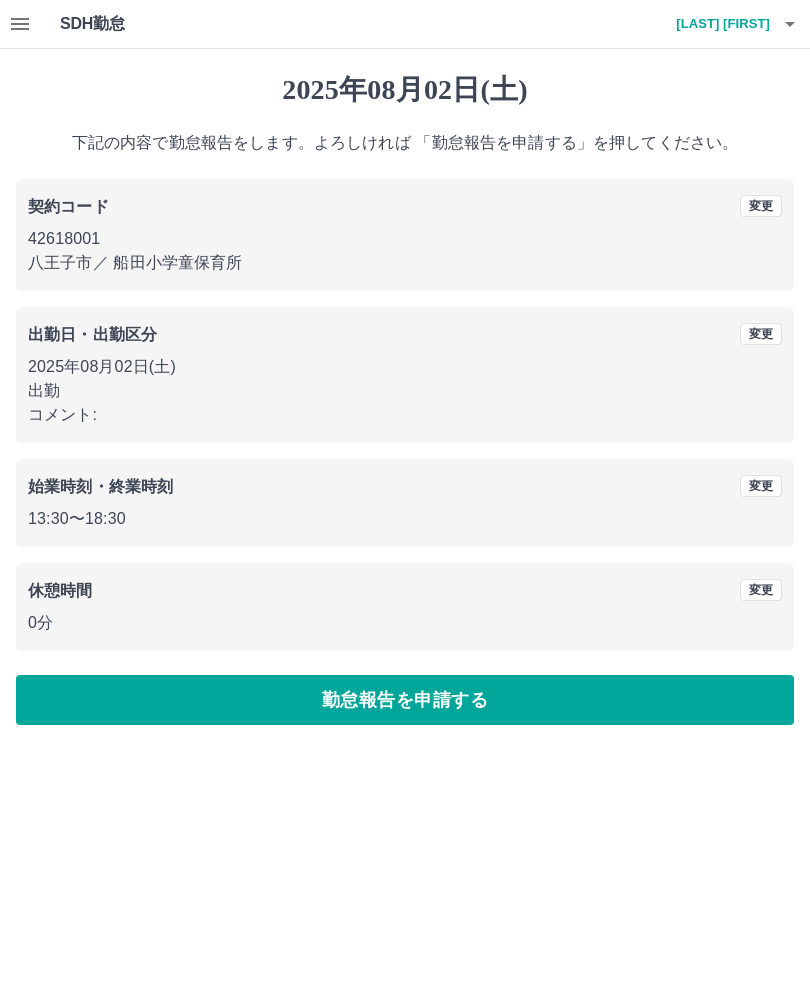 click on "勤怠報告を申請する" at bounding box center [405, 700] 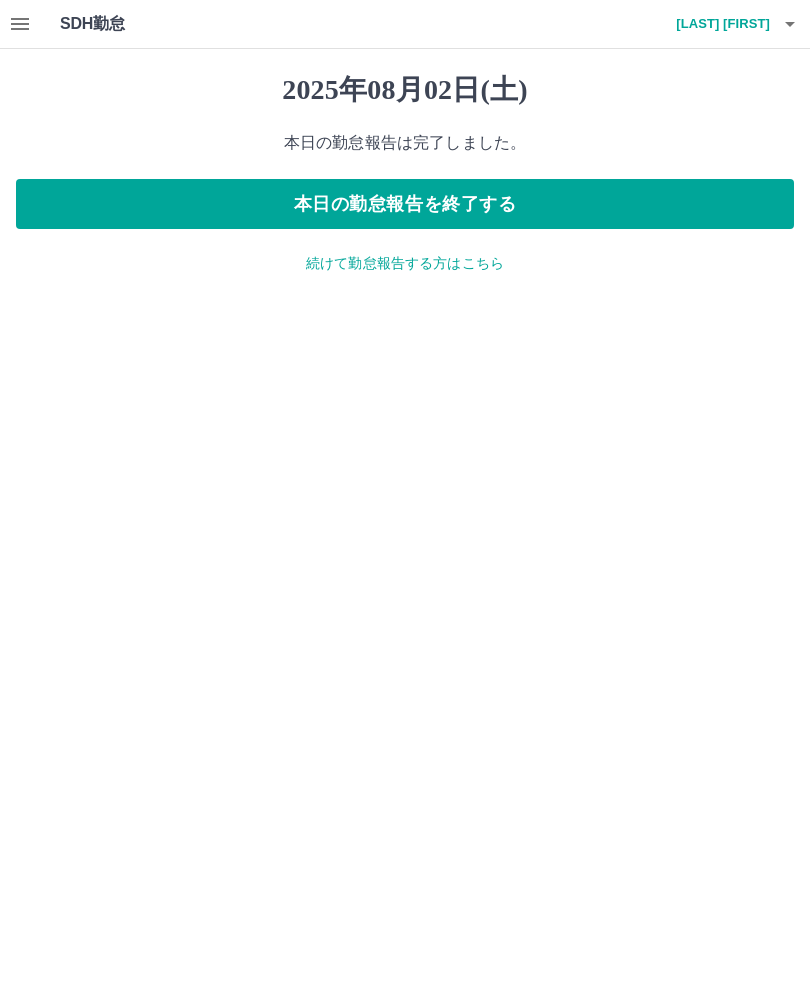 click on "本日の勤怠報告を終了する" at bounding box center [405, 204] 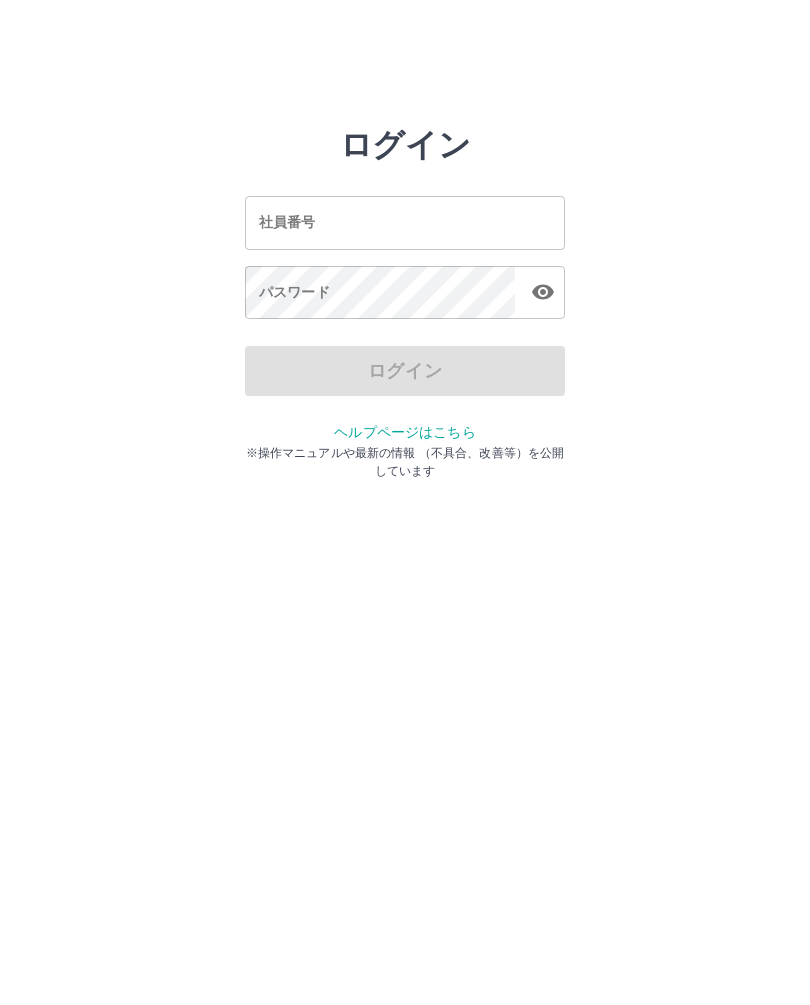 scroll, scrollTop: 0, scrollLeft: 0, axis: both 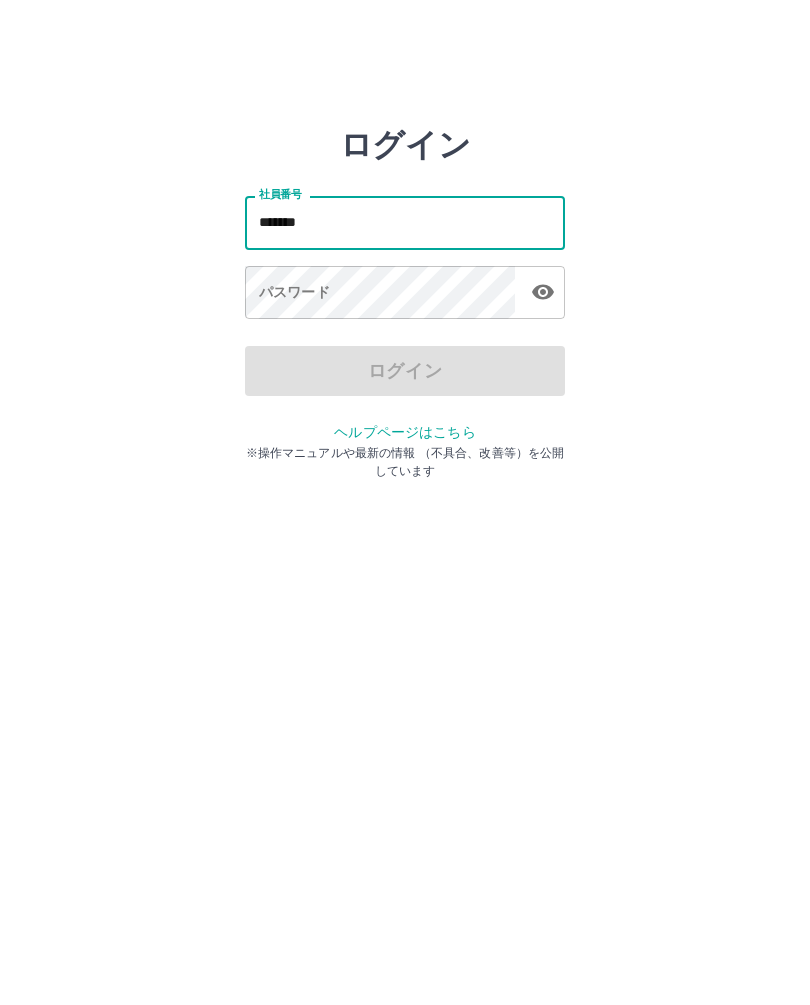type on "*******" 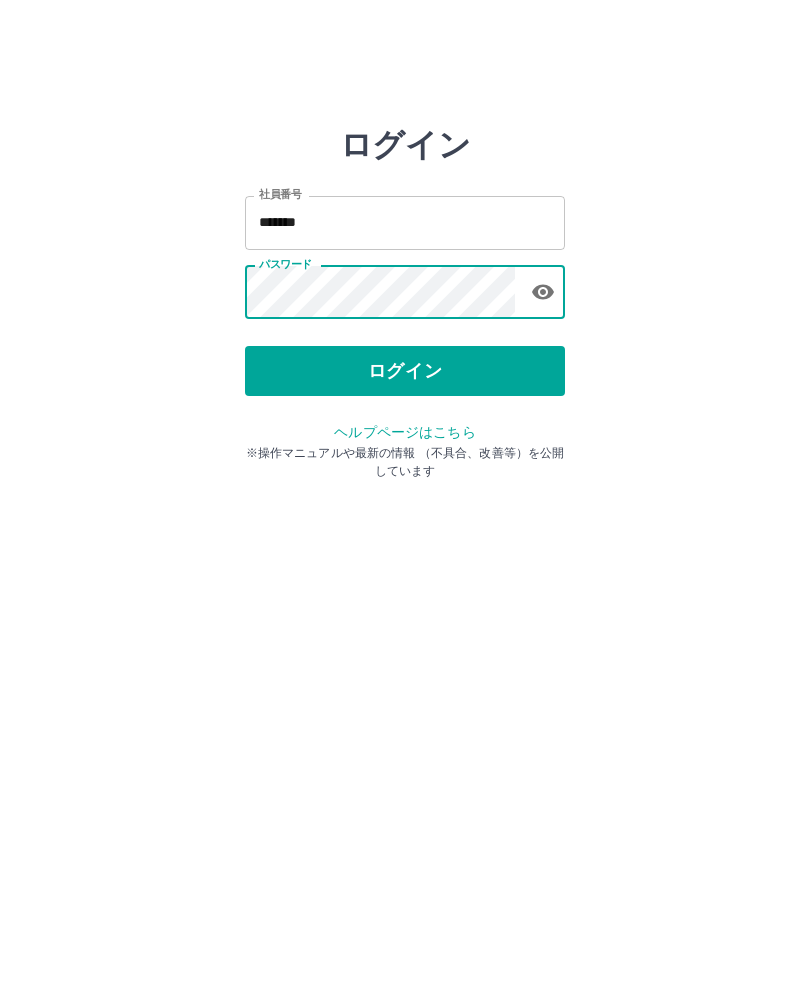 click on "ログイン" at bounding box center (405, 371) 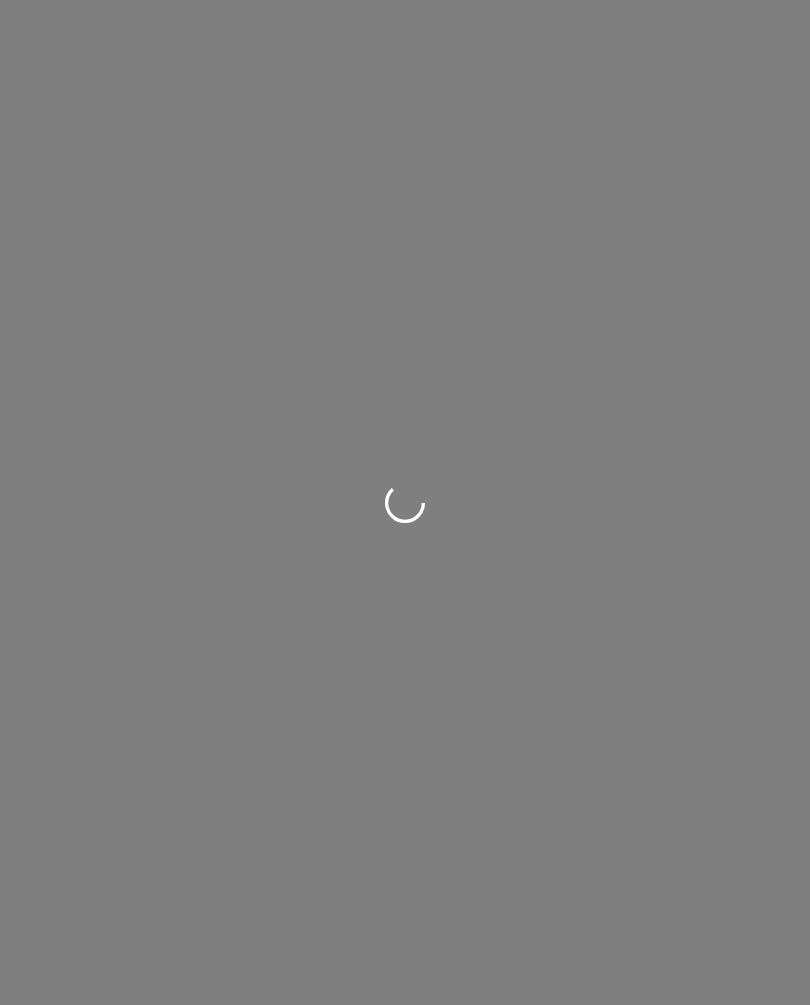 scroll, scrollTop: 0, scrollLeft: 0, axis: both 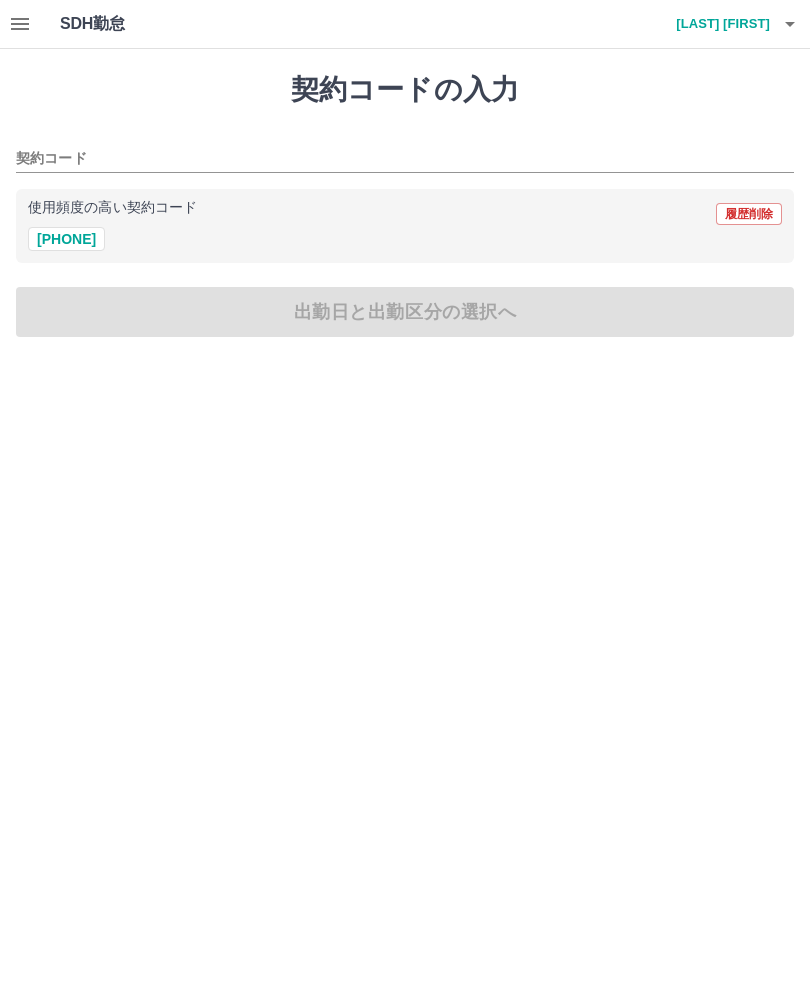 click on "42618001" at bounding box center [66, 239] 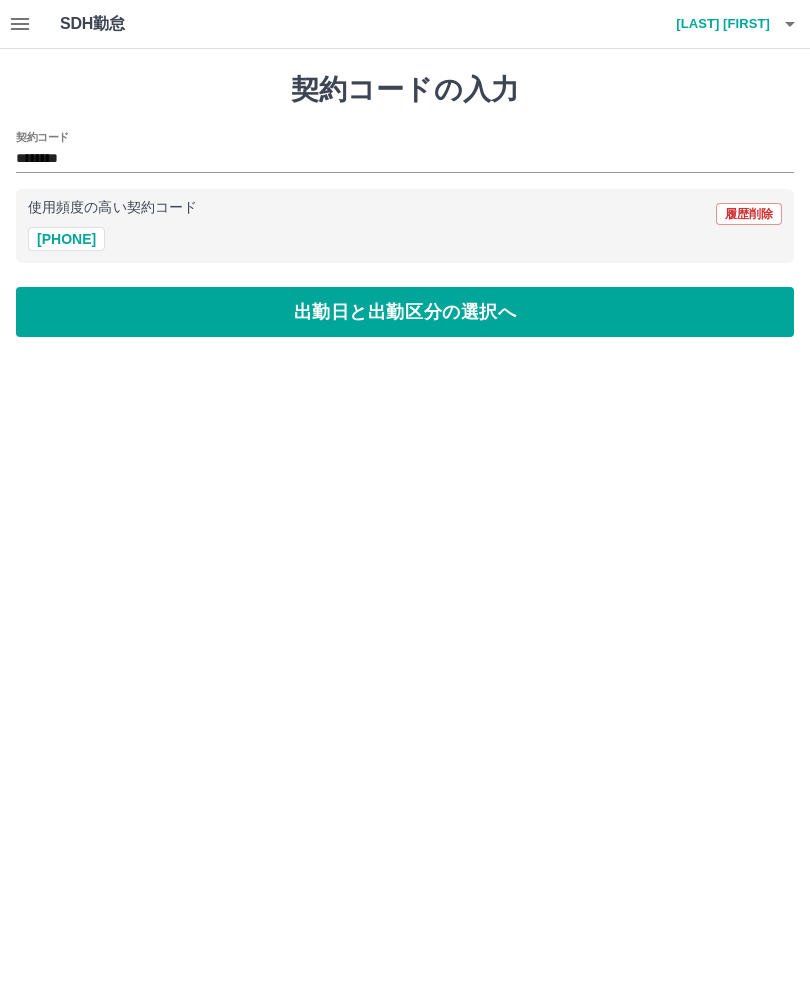 click on "出勤日と出勤区分の選択へ" at bounding box center (405, 312) 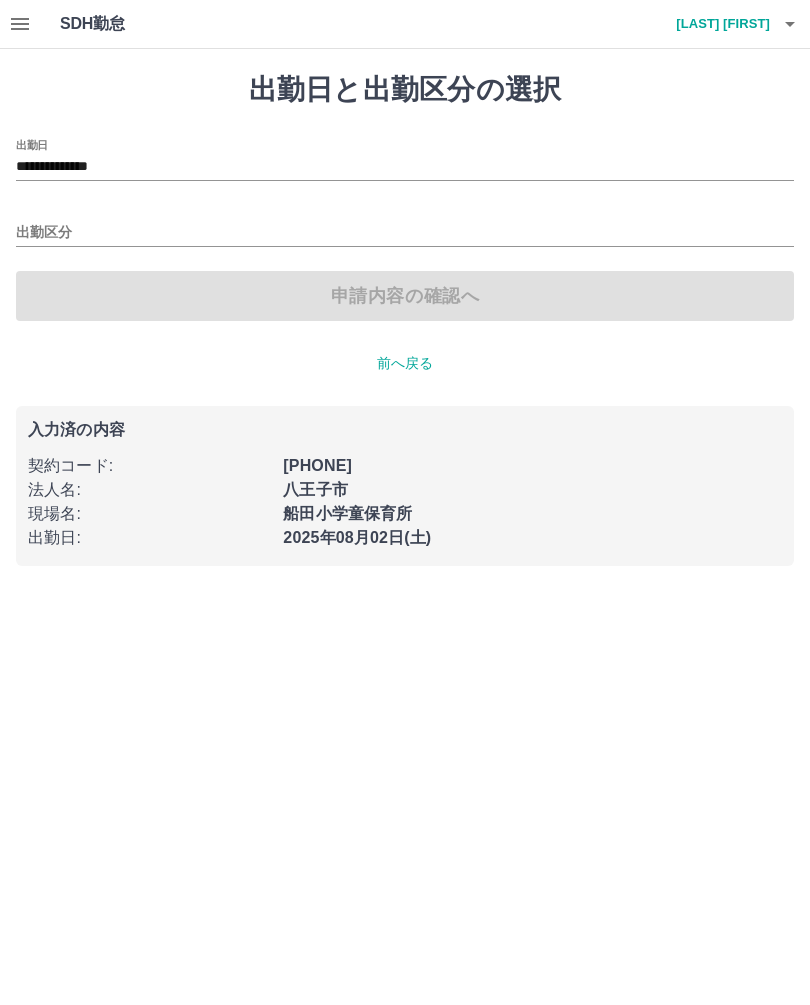 click on "出勤区分" at bounding box center [405, 233] 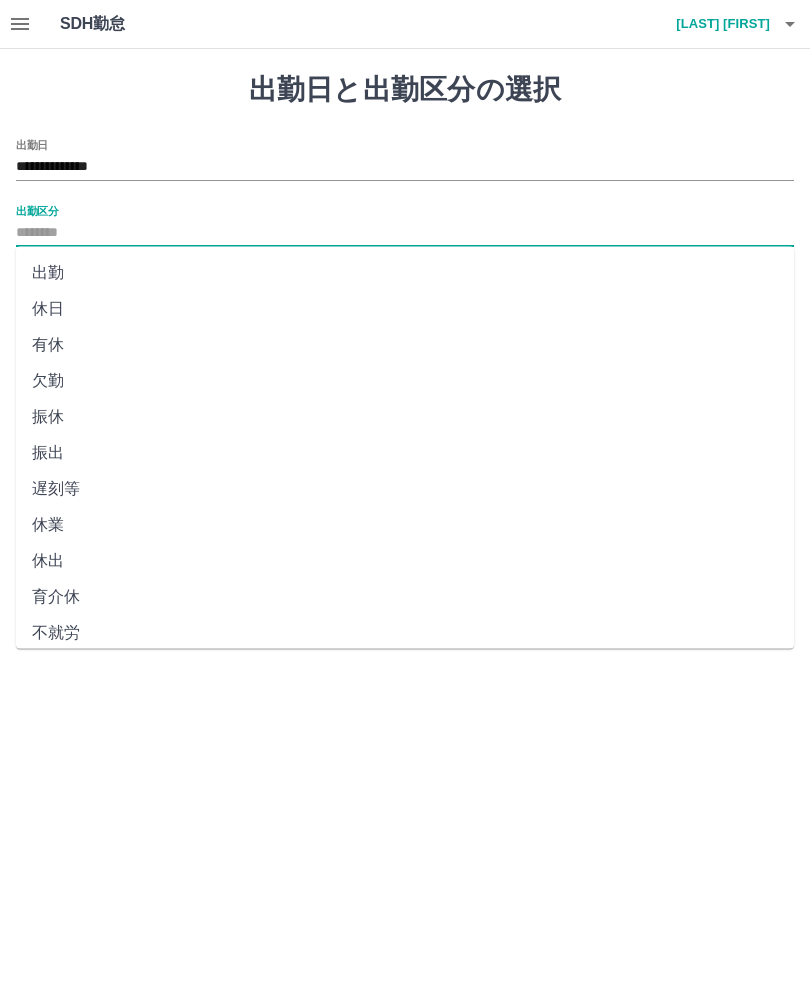click on "出勤" at bounding box center [405, 273] 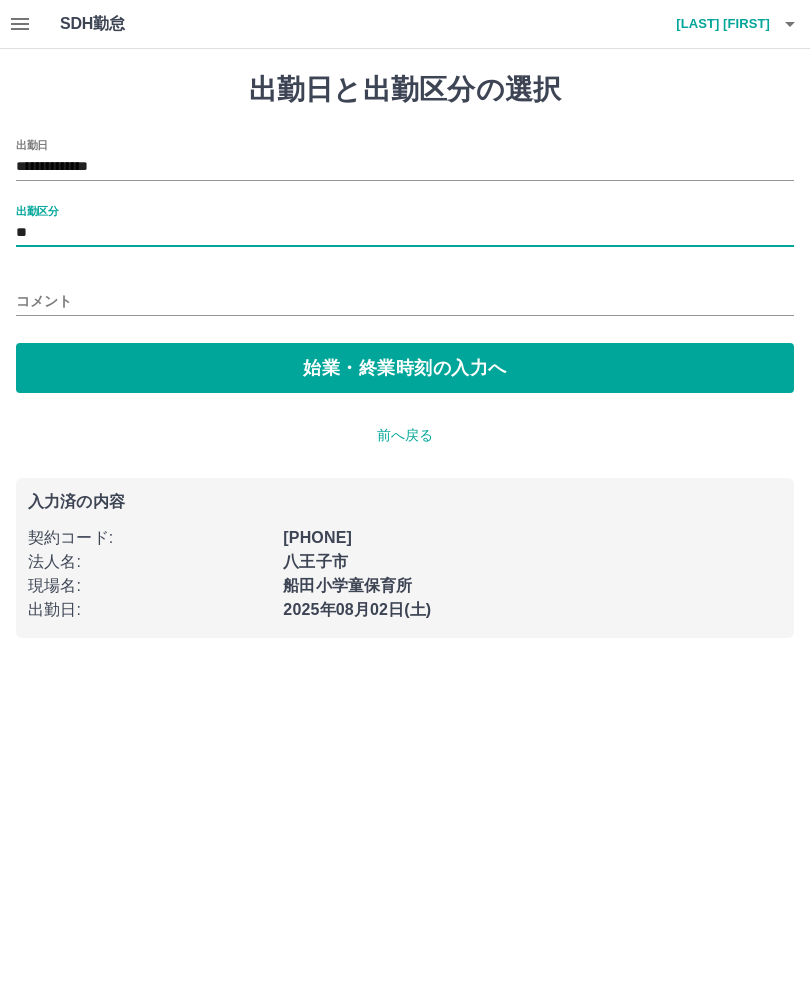 click on "始業・終業時刻の入力へ" at bounding box center (405, 368) 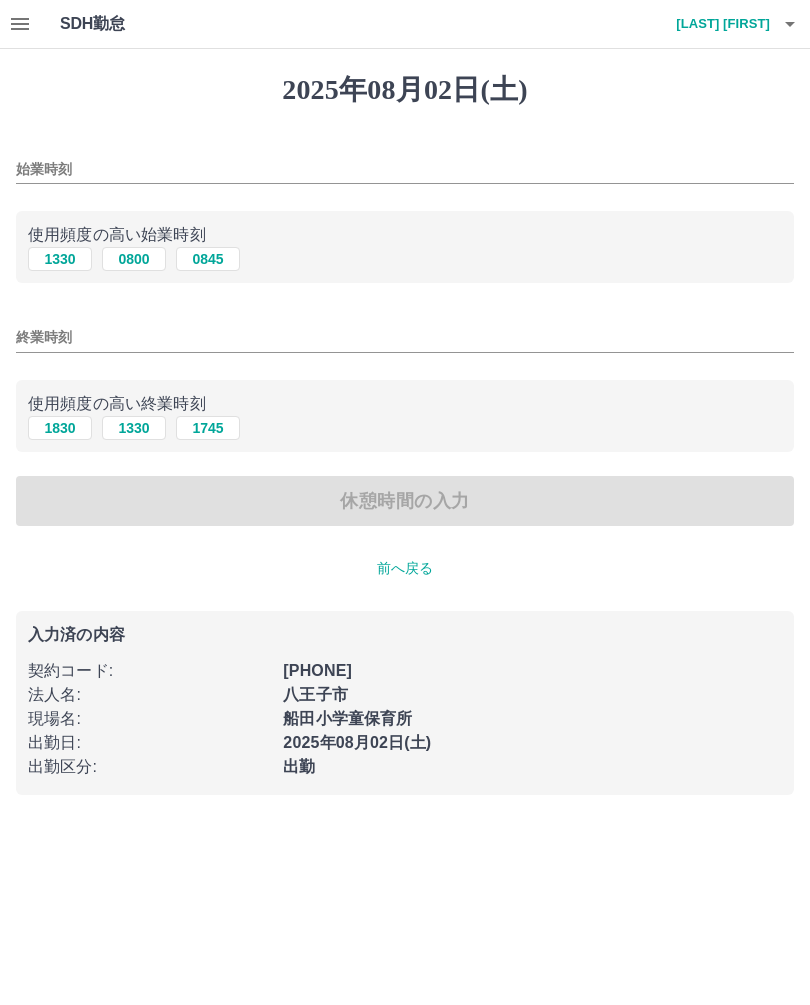 click on "始業時刻" at bounding box center (405, 169) 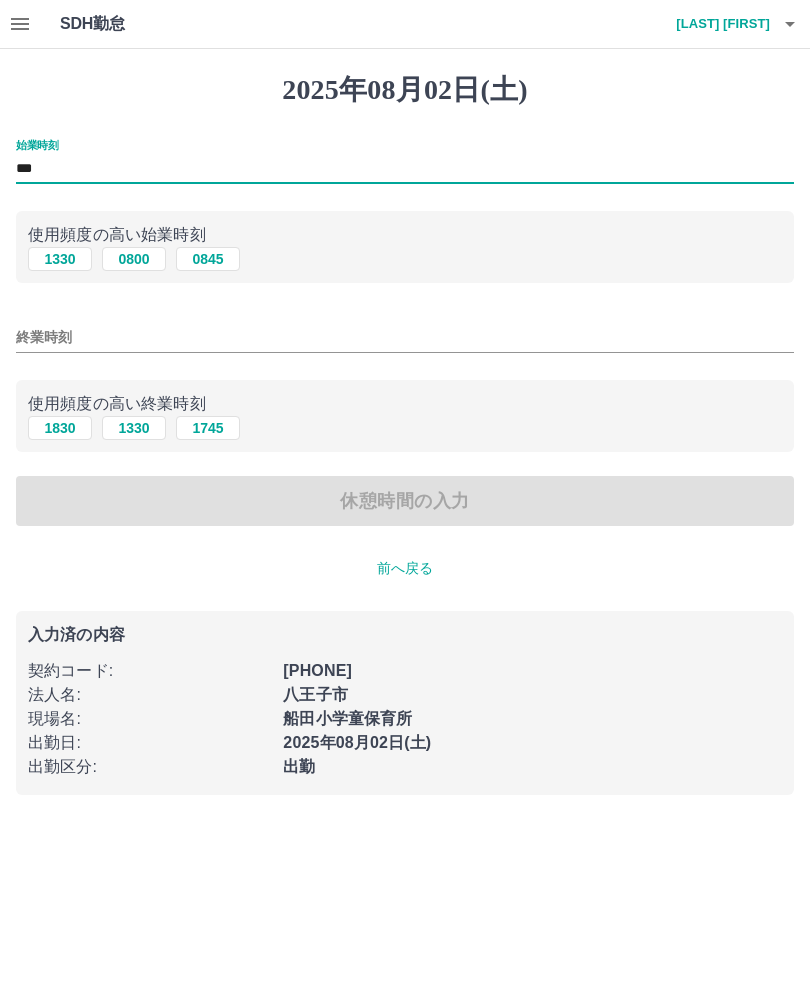 type on "***" 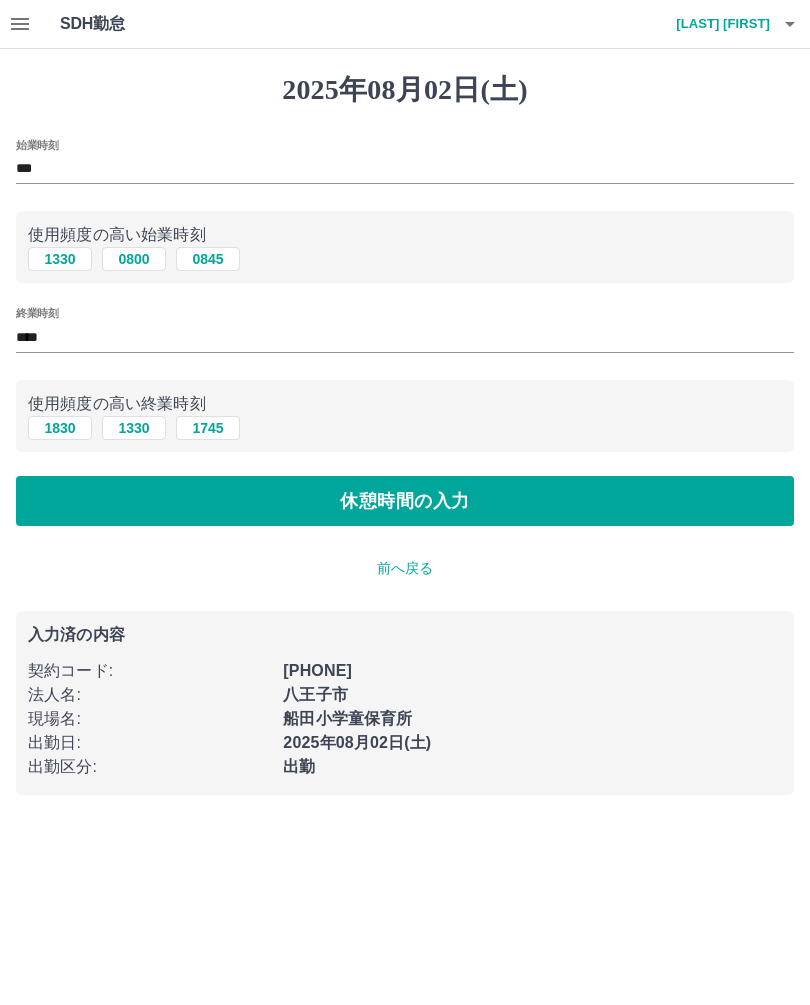 click on "休憩時間の入力" at bounding box center [405, 501] 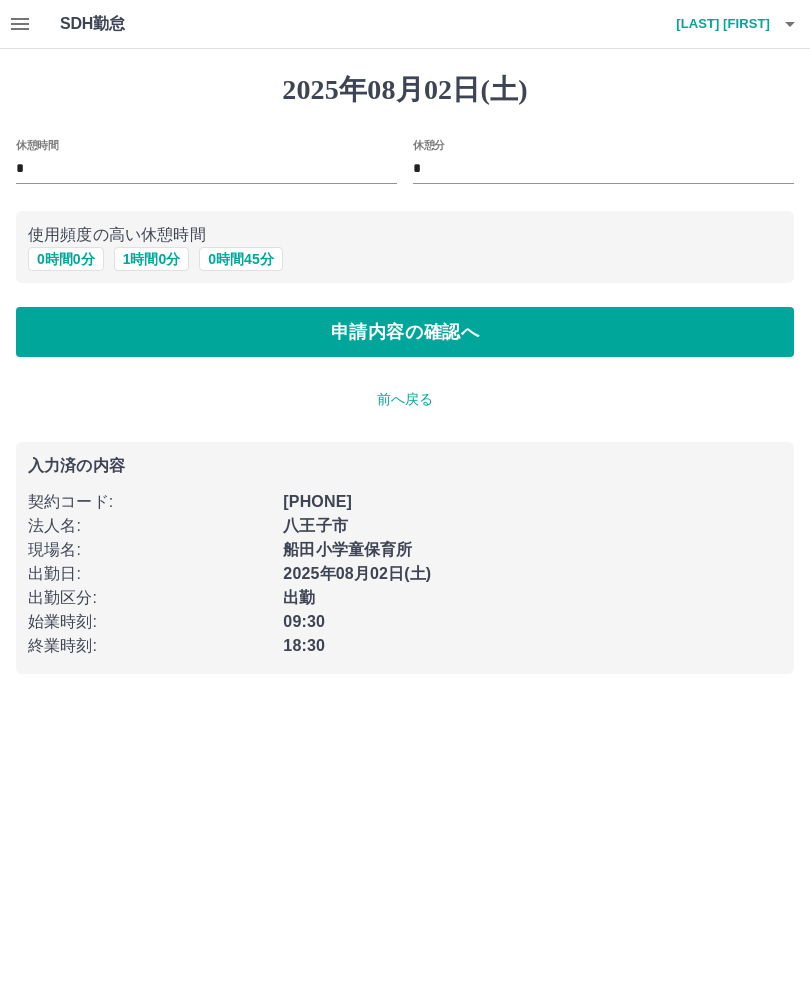 click on "1 時間 0 分" at bounding box center (152, 259) 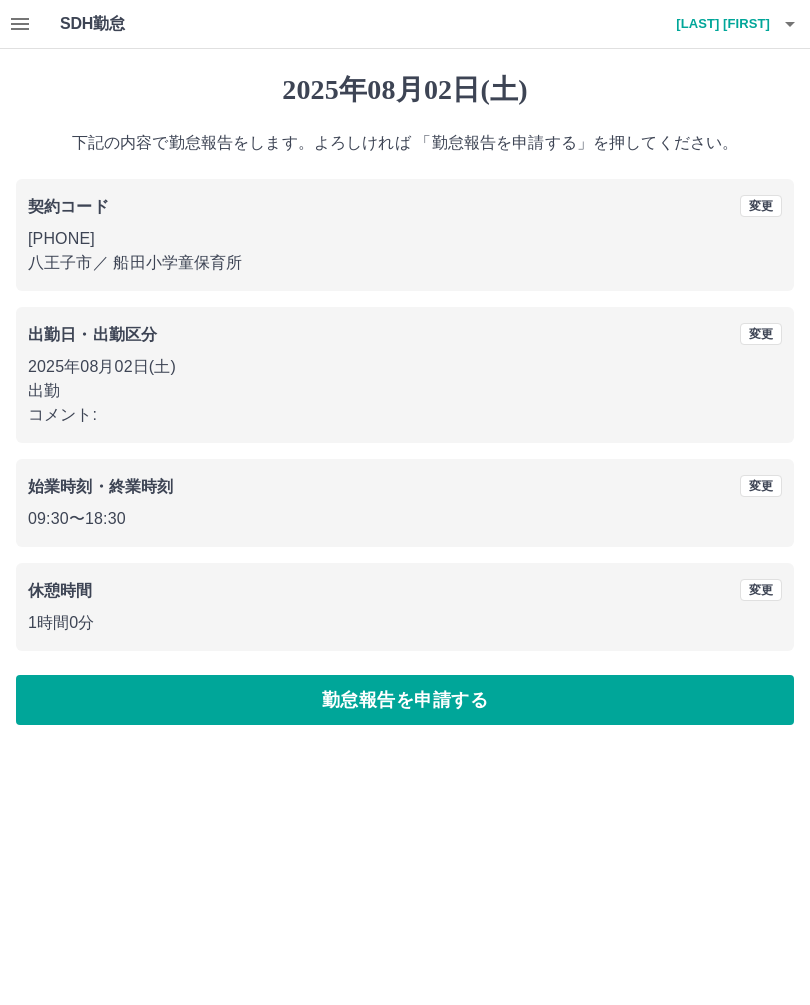 click on "勤怠報告を申請する" at bounding box center (405, 700) 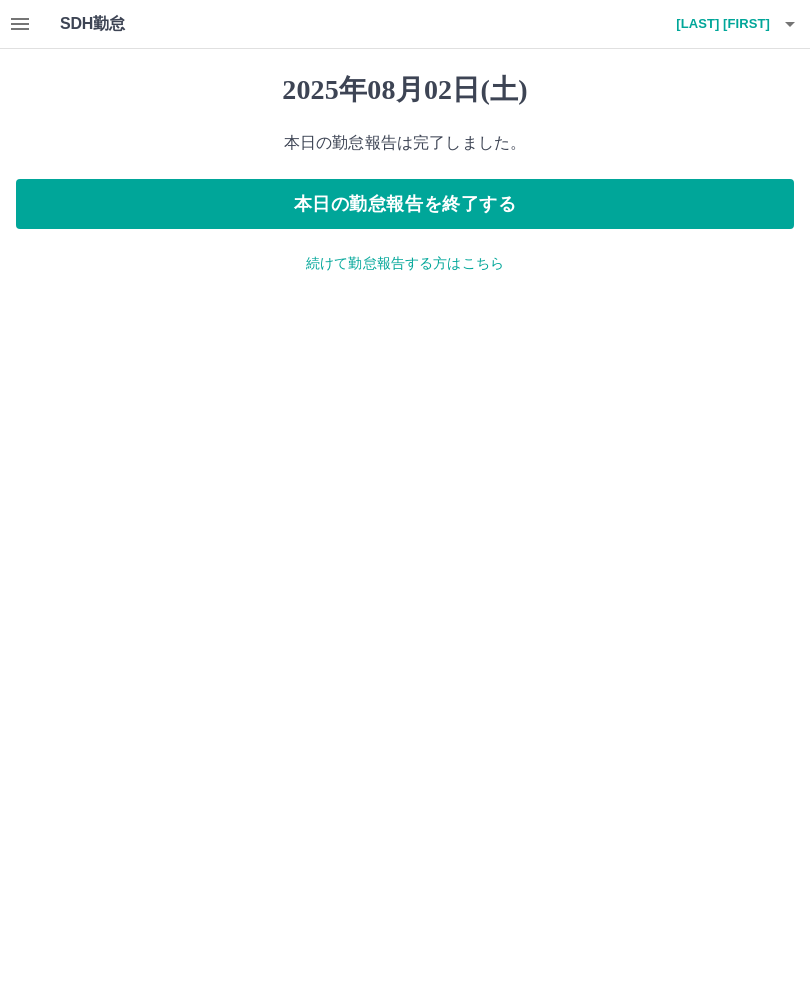 click on "本日の勤怠報告を終了する" at bounding box center (405, 204) 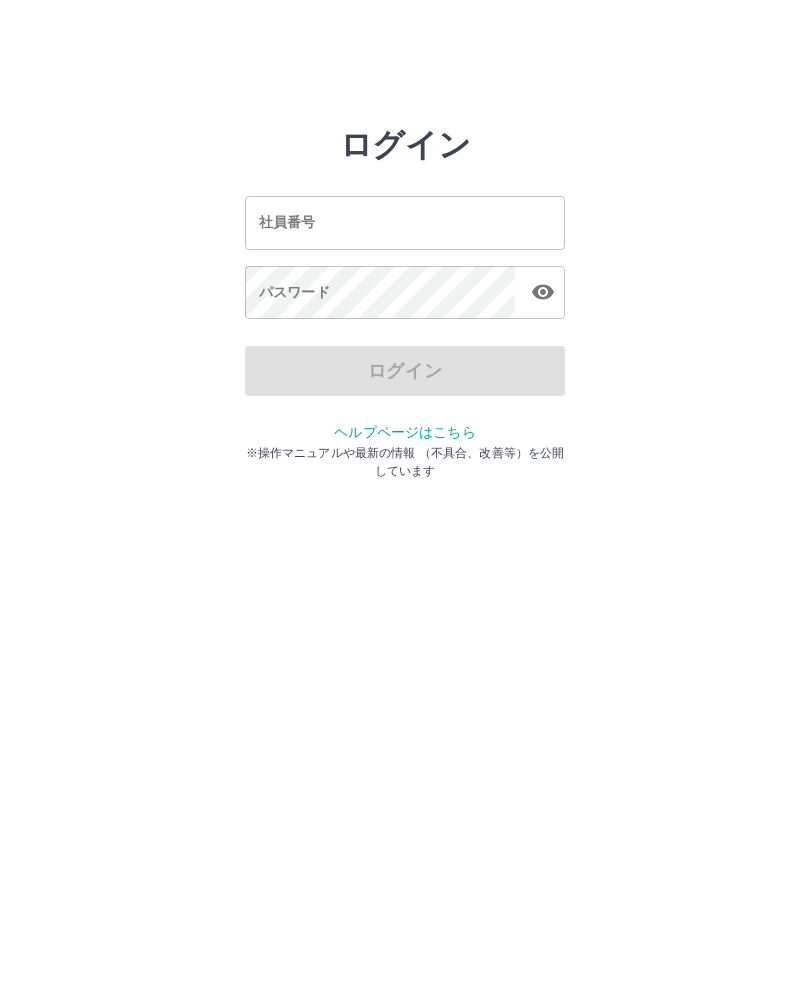 scroll, scrollTop: 0, scrollLeft: 0, axis: both 